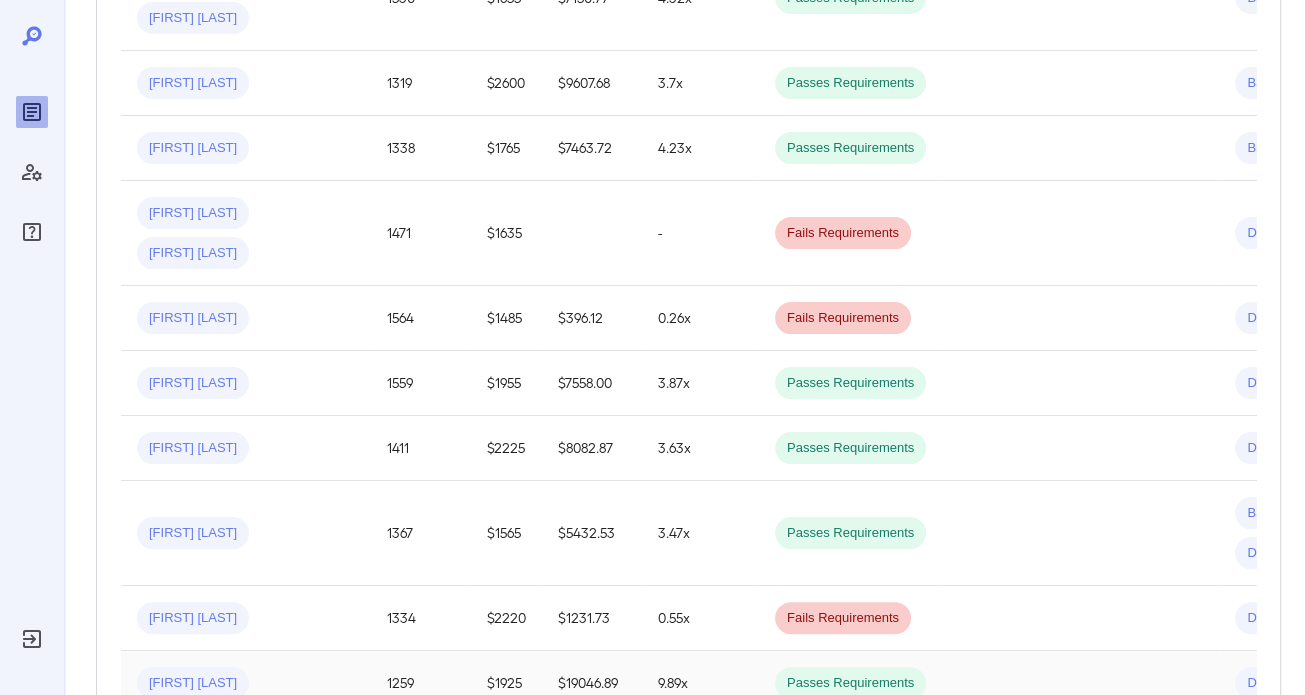 scroll, scrollTop: 820, scrollLeft: 0, axis: vertical 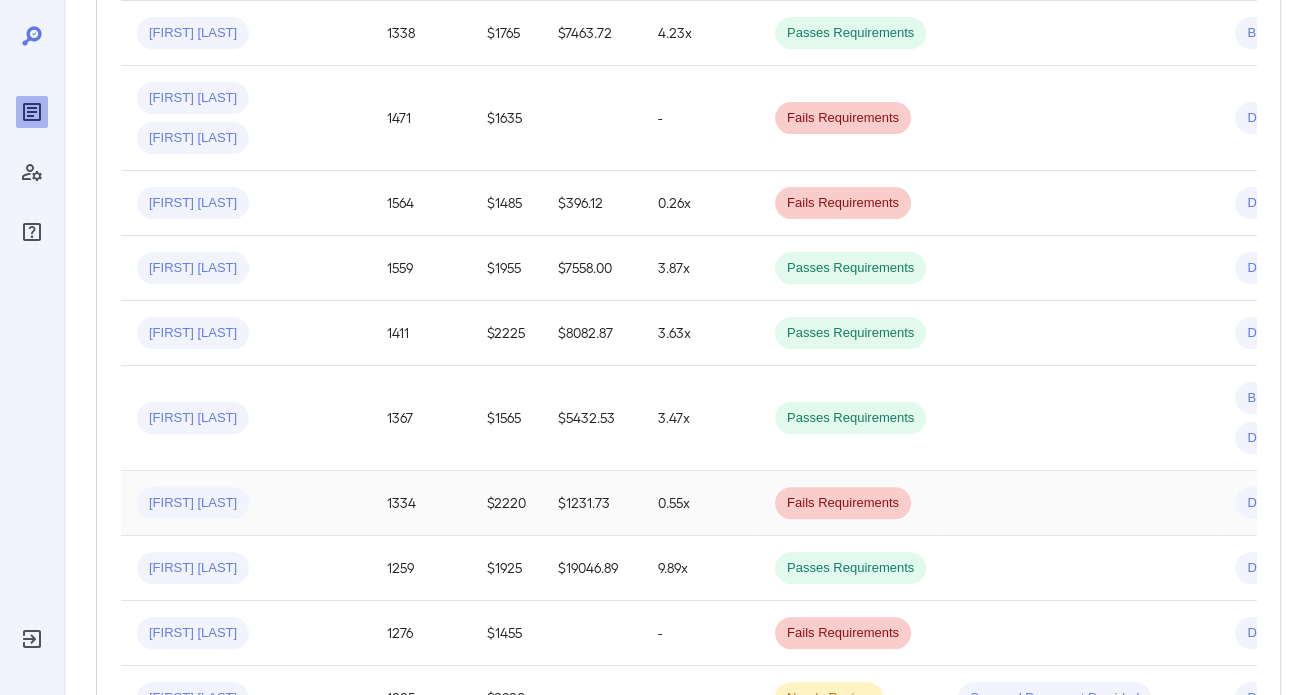 click on "[FIRST] [LAST]" at bounding box center [246, 503] 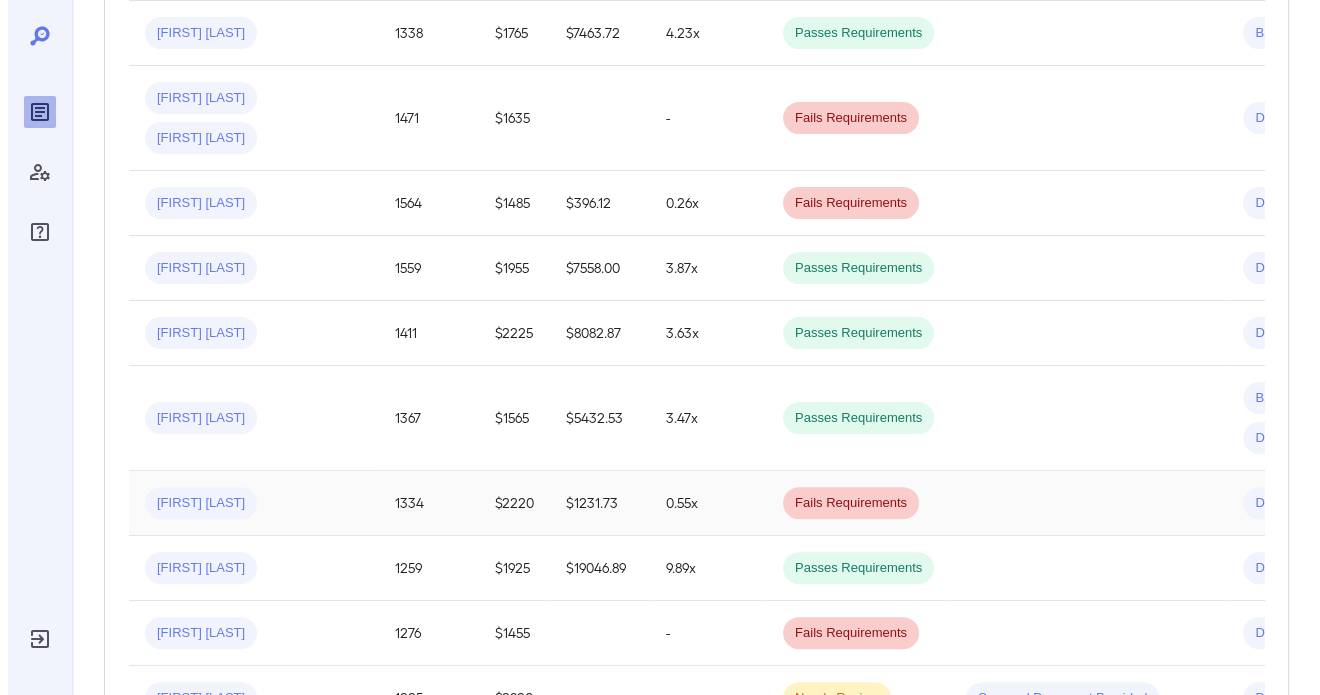 scroll, scrollTop: 0, scrollLeft: 0, axis: both 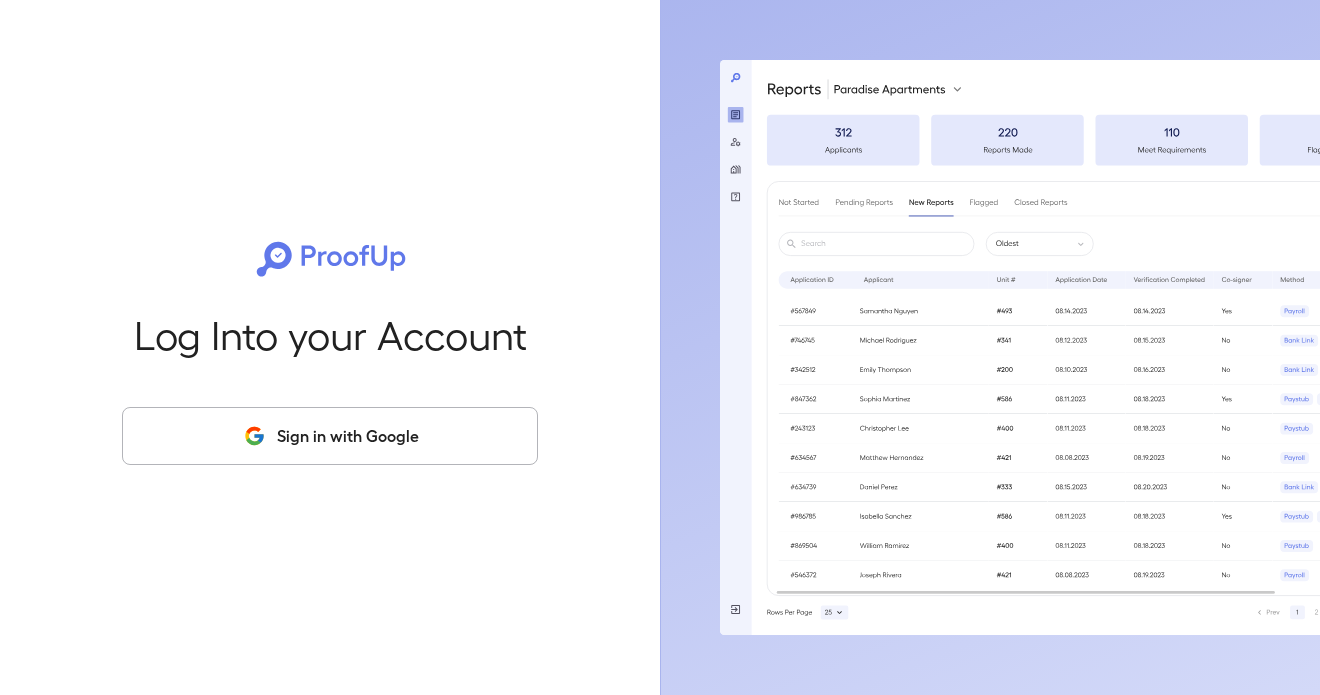 click on "Sign in with Google" at bounding box center (330, 436) 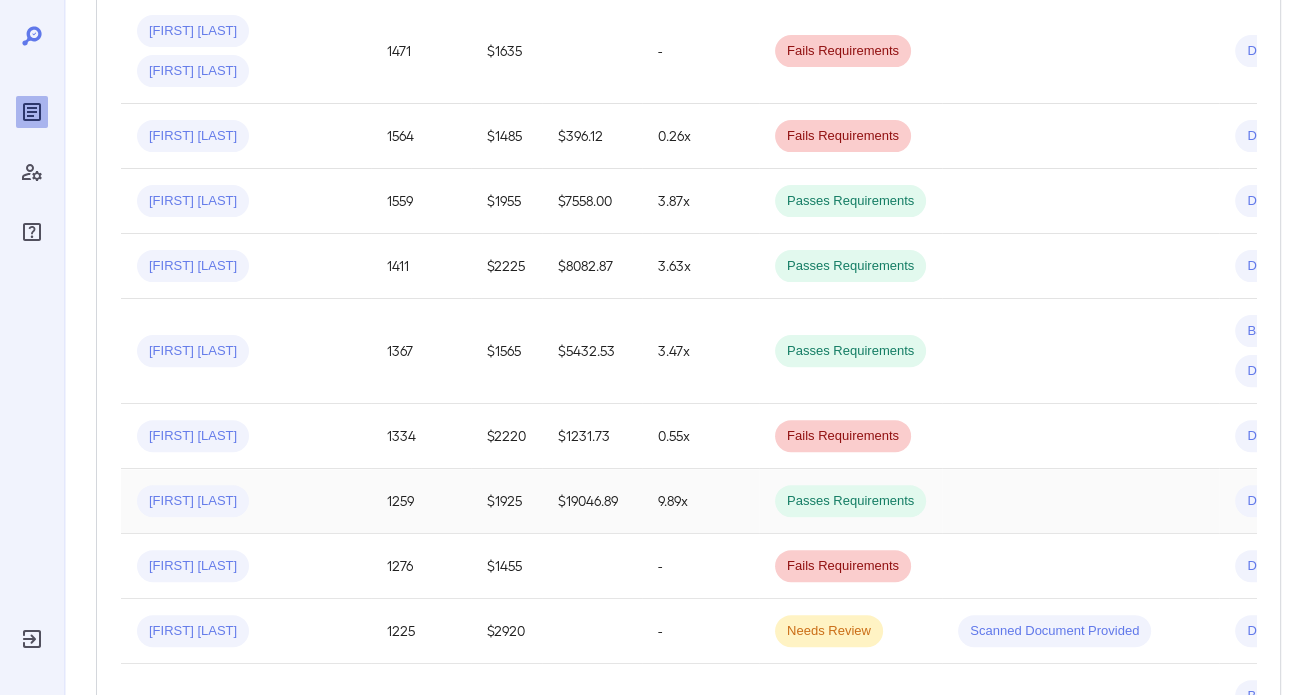 scroll, scrollTop: 900, scrollLeft: 0, axis: vertical 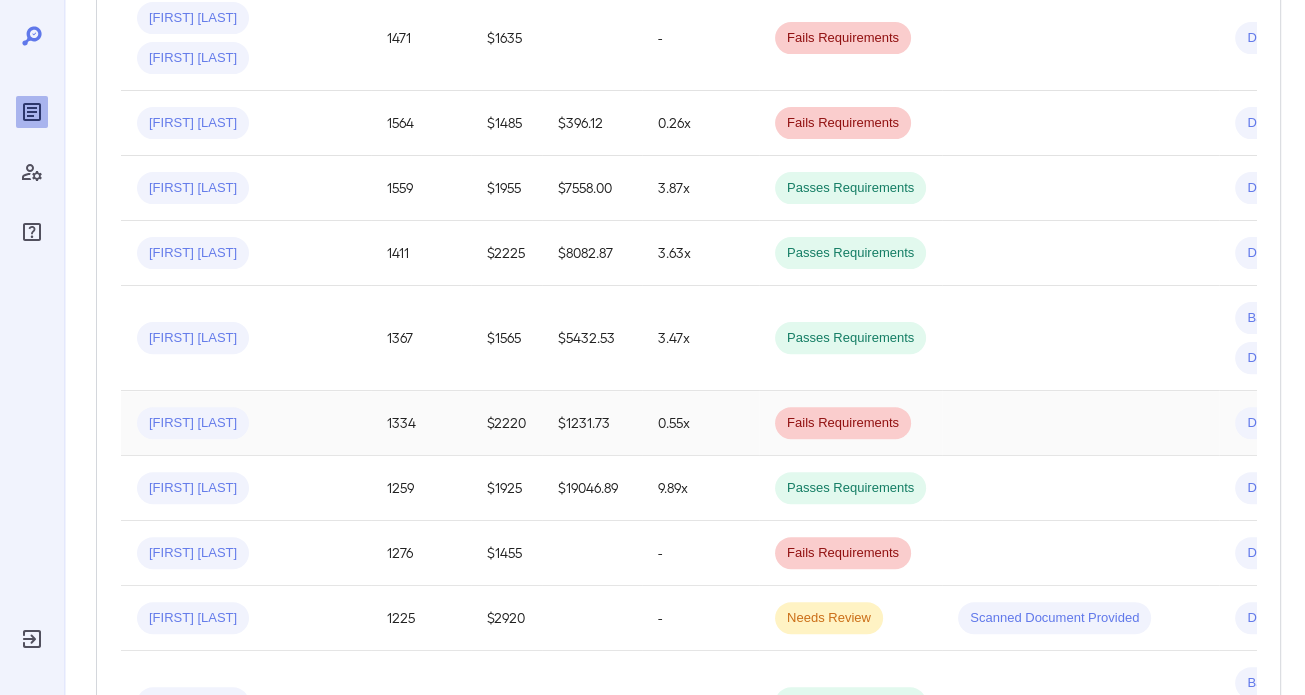 click on "Sarah R..." at bounding box center (246, 423) 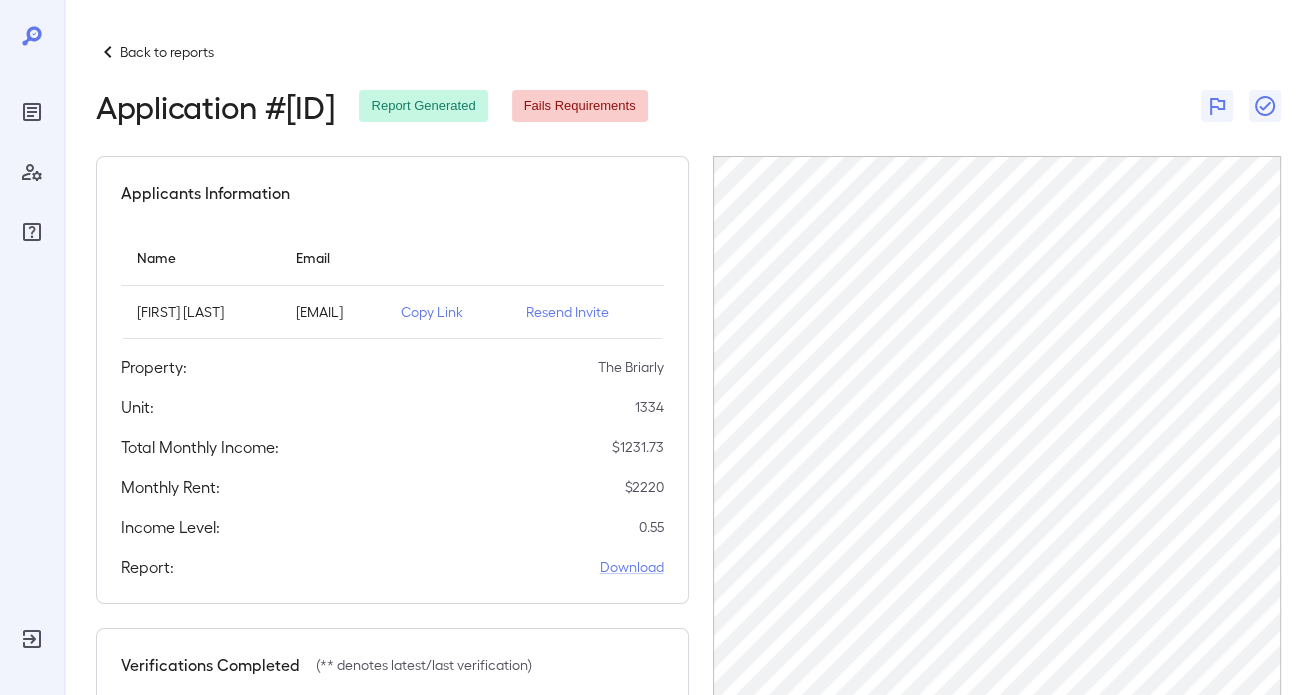 scroll, scrollTop: 0, scrollLeft: 136, axis: horizontal 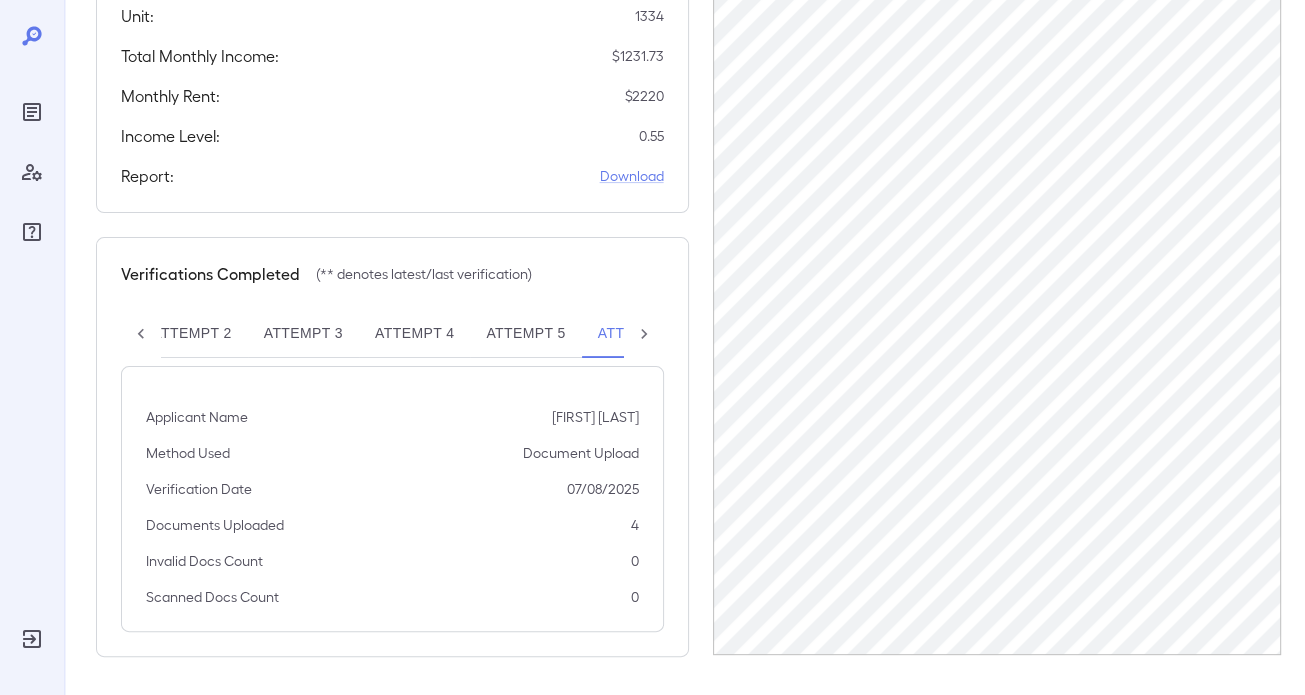 click at bounding box center (644, 334) 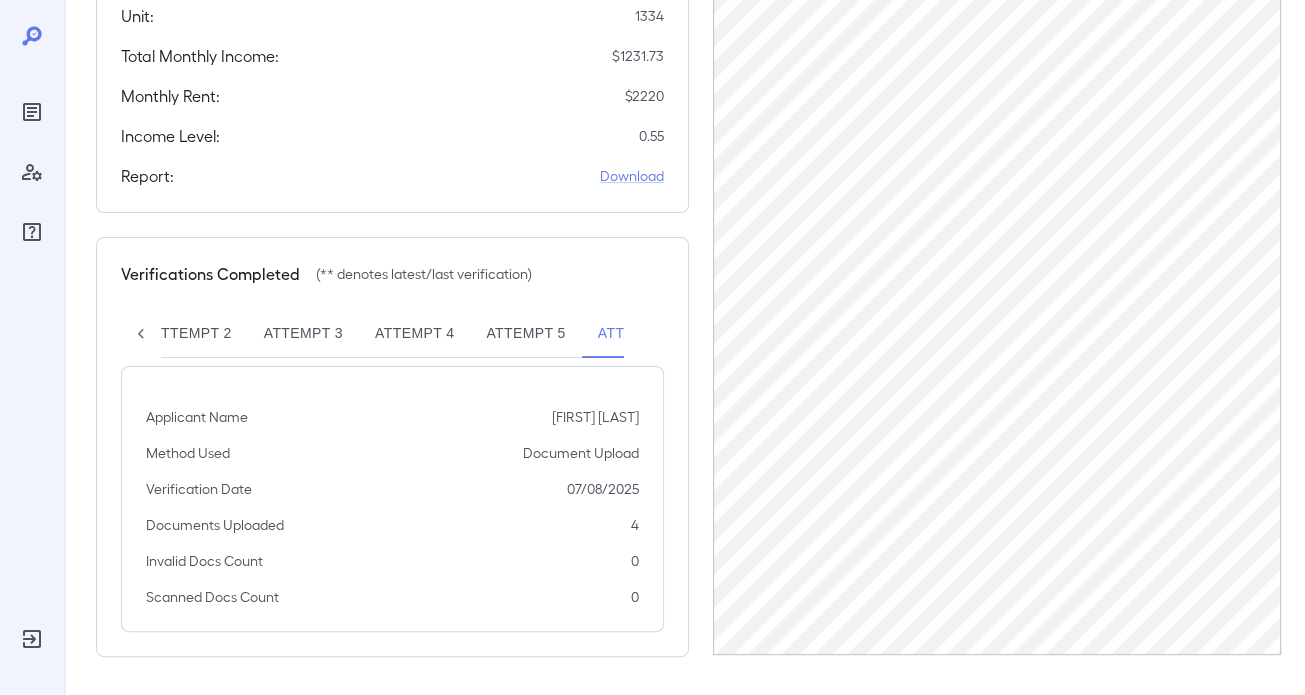 scroll, scrollTop: 0, scrollLeft: 216, axis: horizontal 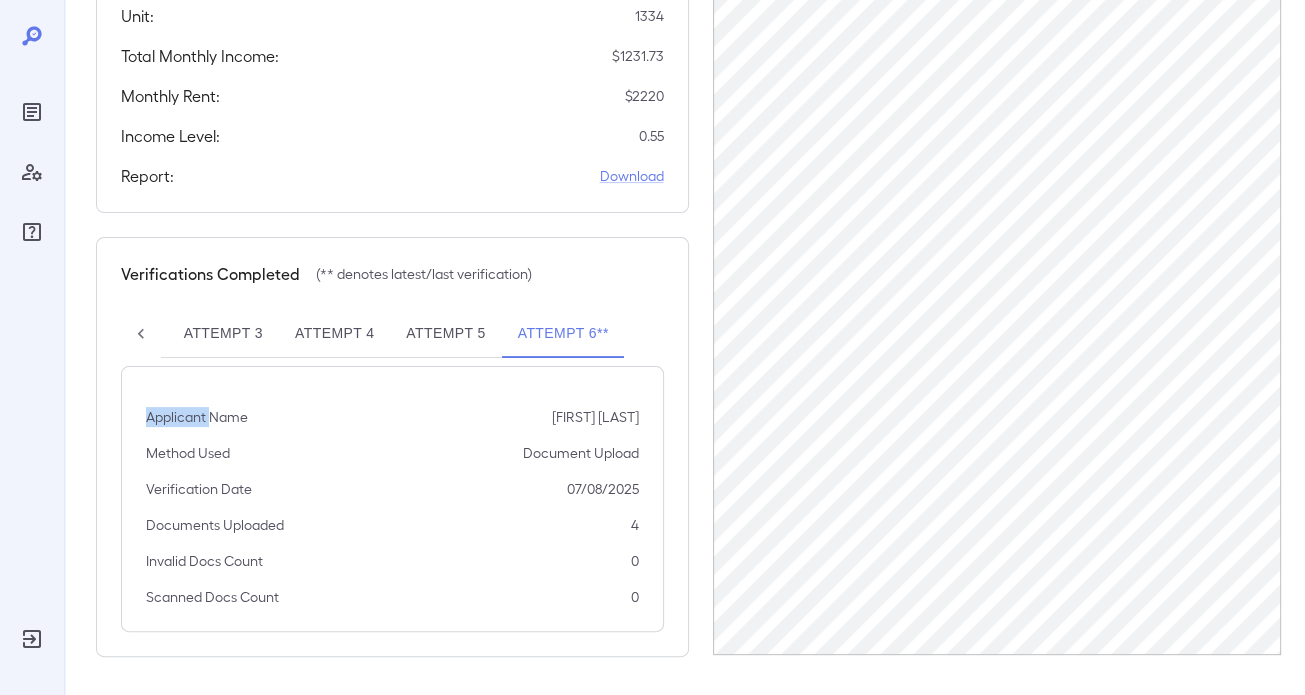 click on "Attempt 1 Attempt 2 Attempt 3 Attempt 4 Attempt 5 Attempt 6**" at bounding box center (392, 334) 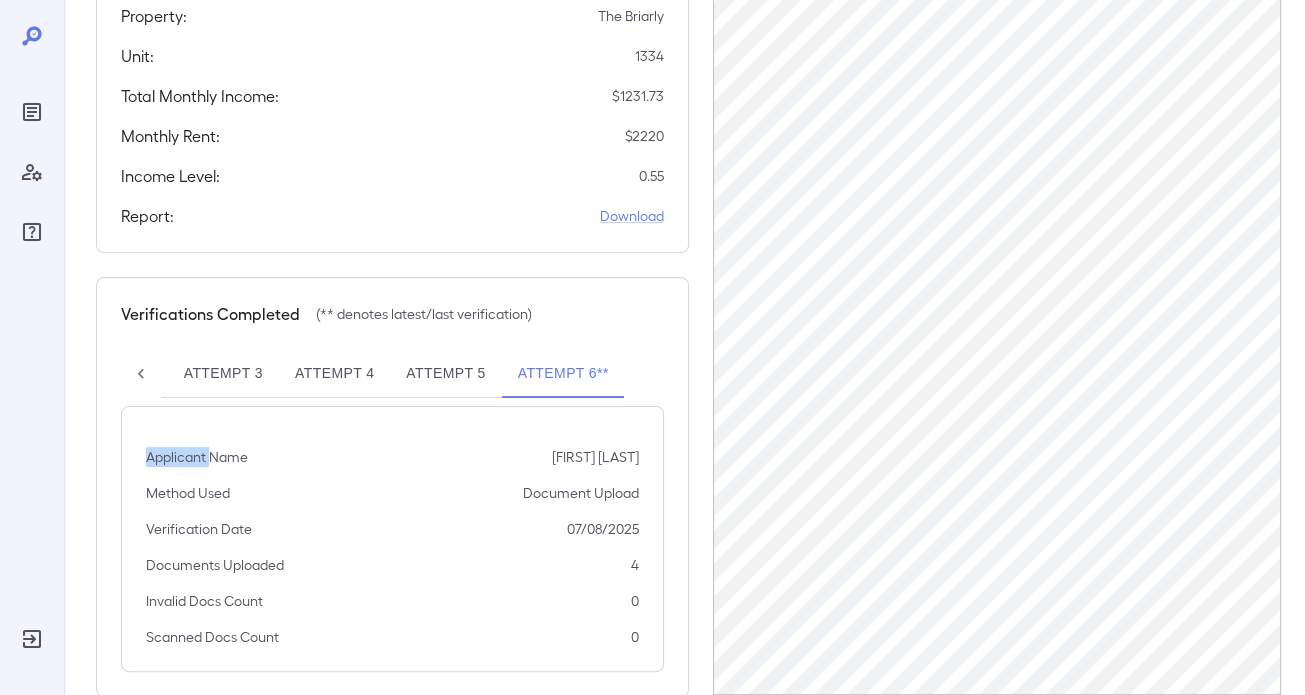scroll, scrollTop: 391, scrollLeft: 0, axis: vertical 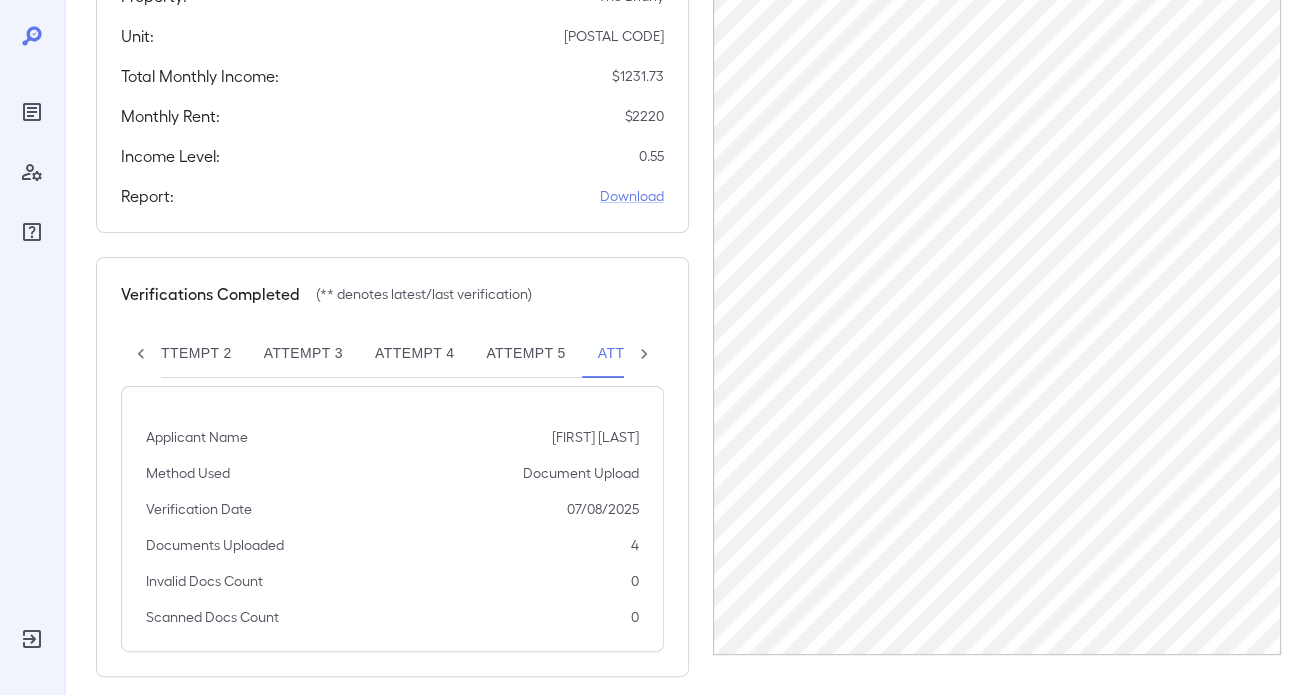 click at bounding box center [644, 354] 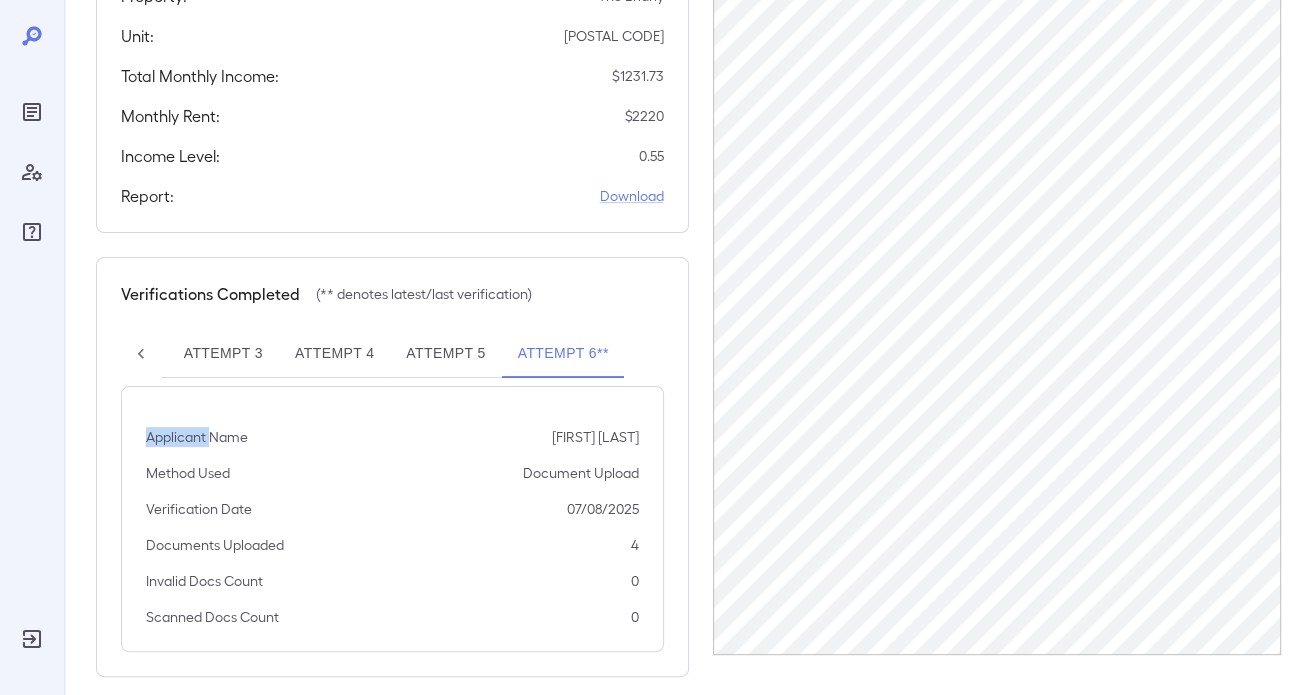click on "Attempt 1 Attempt 2 Attempt 3 Attempt 4 Attempt 5 Attempt 6**" at bounding box center (392, 354) 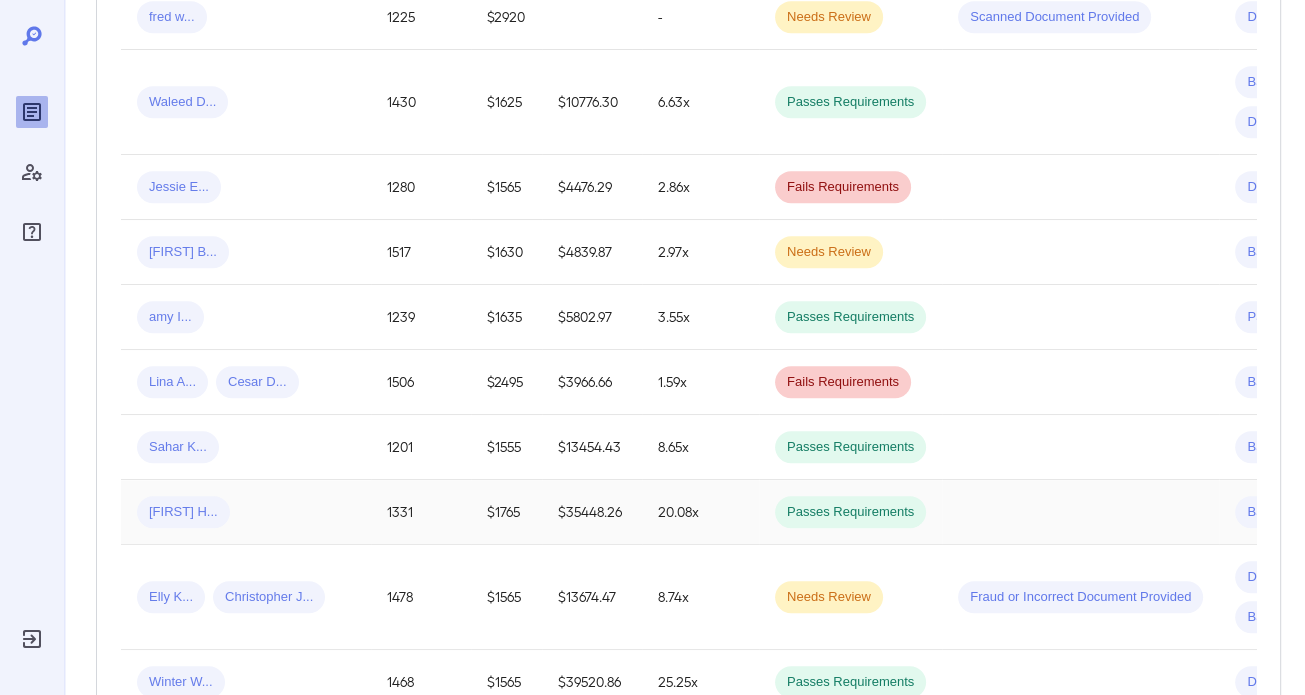 scroll, scrollTop: 1500, scrollLeft: 0, axis: vertical 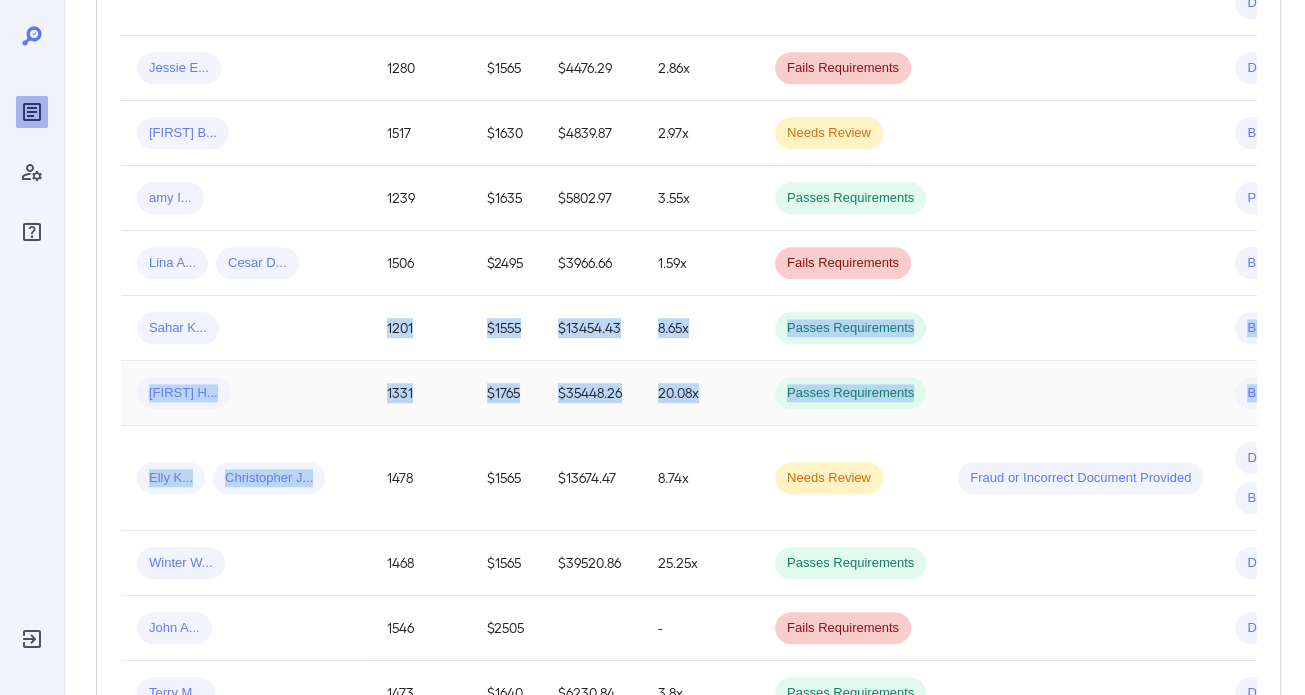 drag, startPoint x: 264, startPoint y: 325, endPoint x: 260, endPoint y: 414, distance: 89.08984 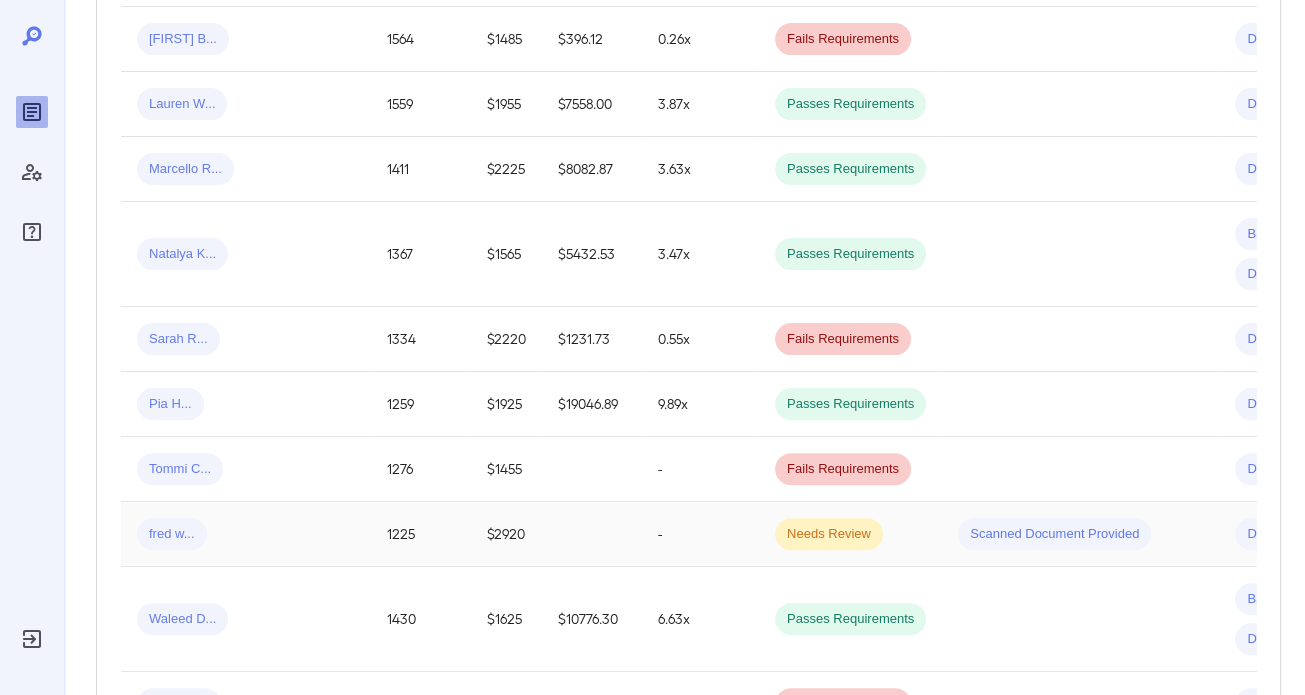 scroll, scrollTop: 745, scrollLeft: 0, axis: vertical 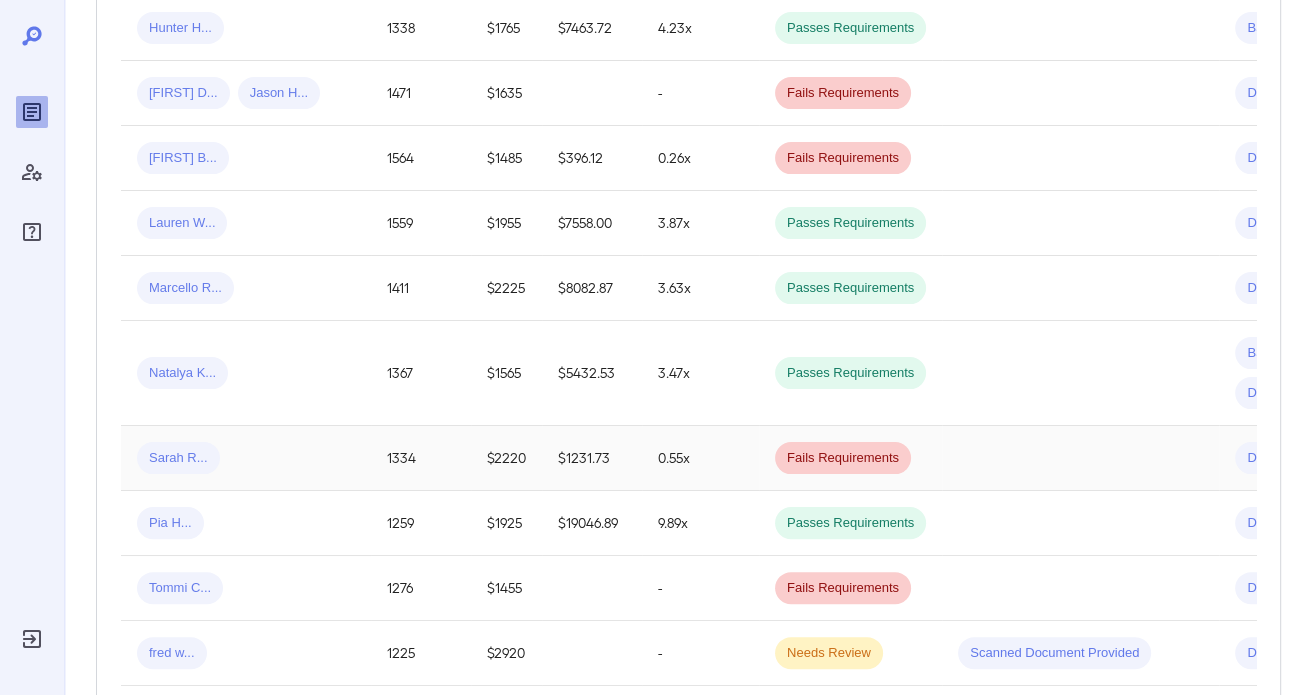 click on "Sarah R..." at bounding box center [246, 458] 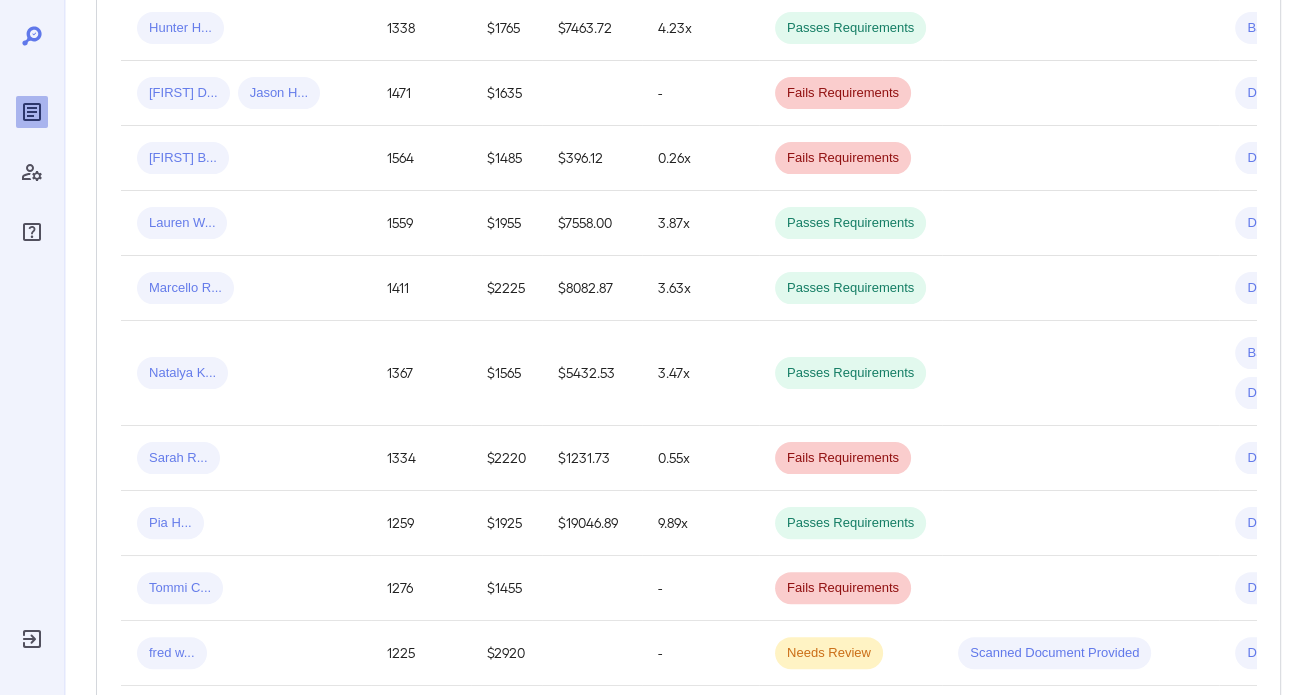 scroll, scrollTop: 0, scrollLeft: 0, axis: both 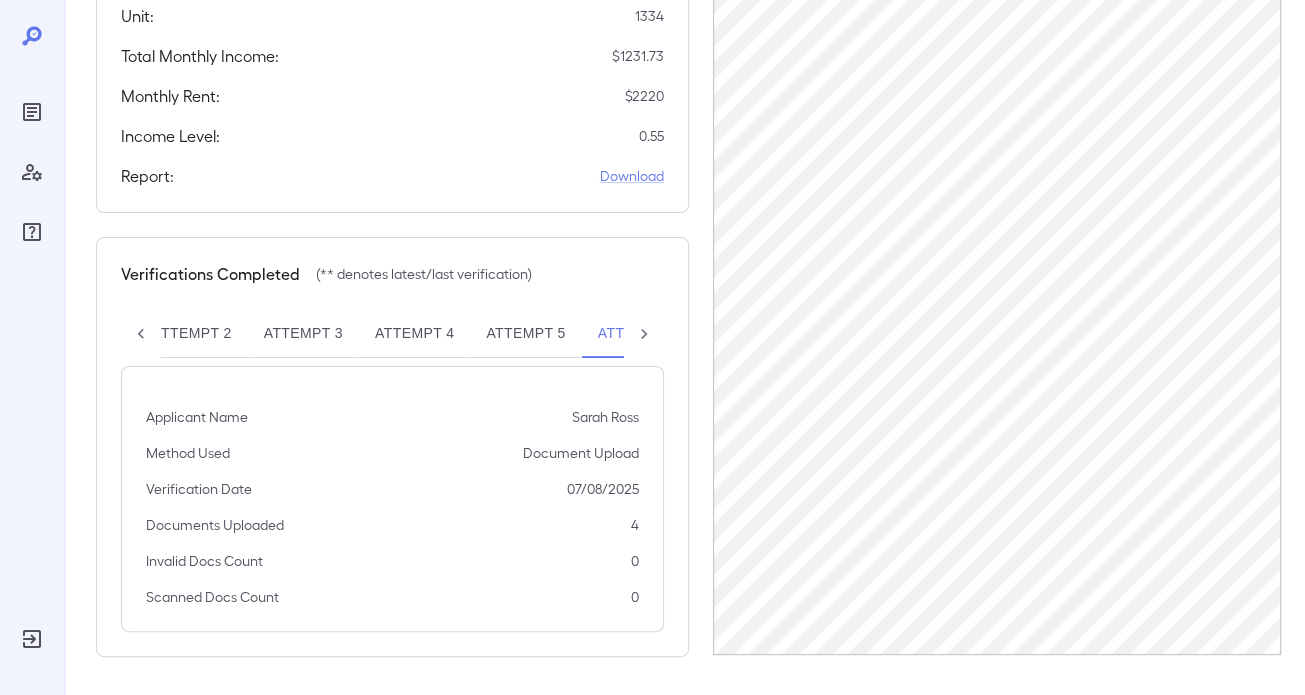 click at bounding box center (644, 334) 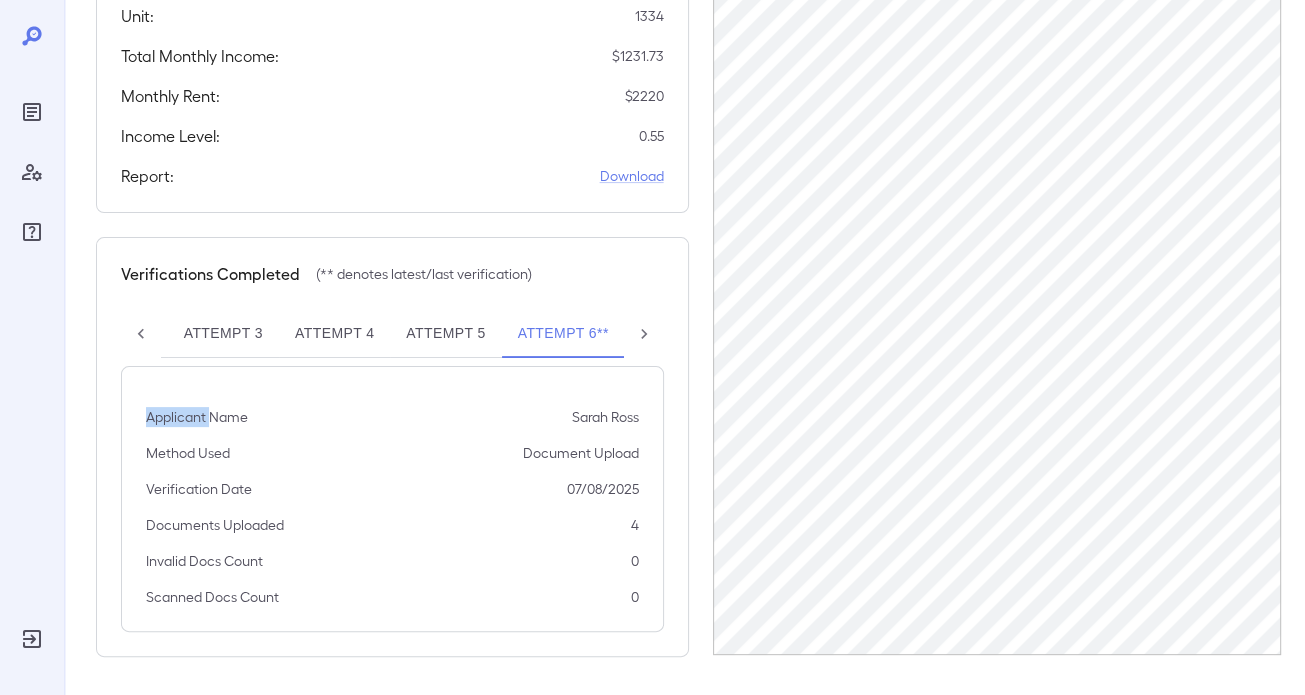 click on "Attempt 1 Attempt 2 Attempt 3 Attempt 4 Attempt 5 Attempt 6**" at bounding box center [392, 334] 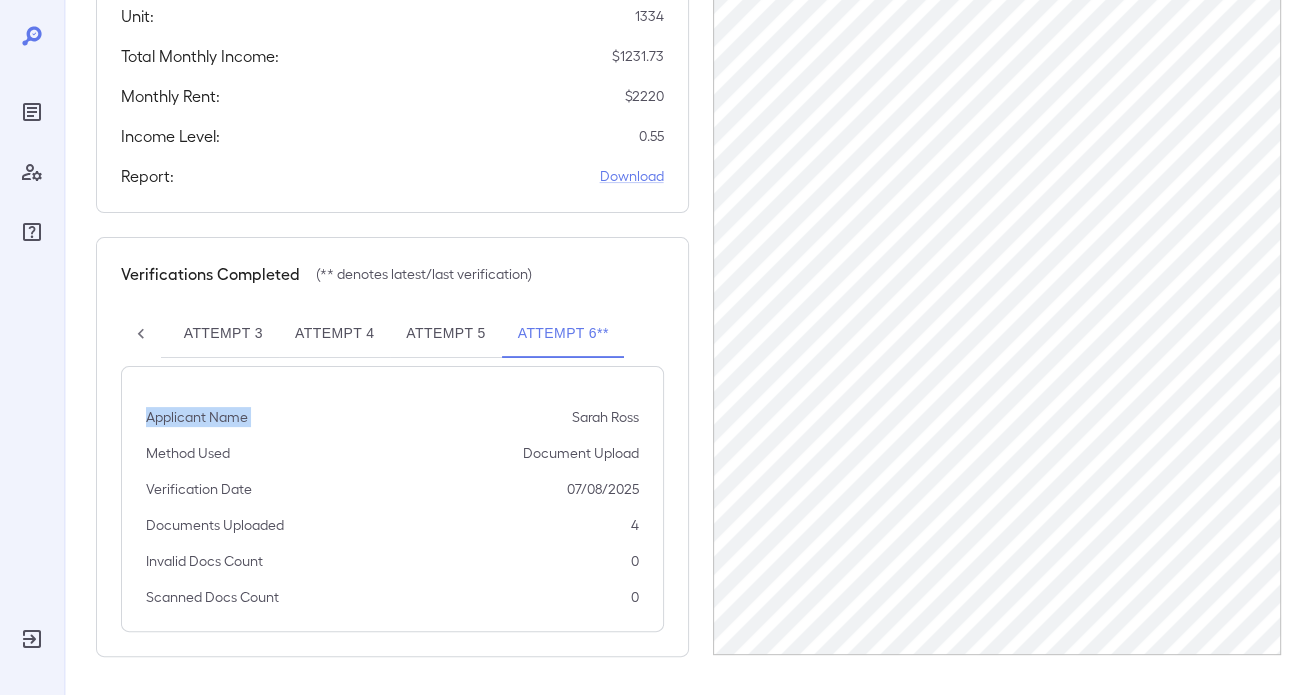 click on "Attempt 1 Attempt 2 Attempt 3 Attempt 4 Attempt 5 Attempt 6**" at bounding box center [392, 334] 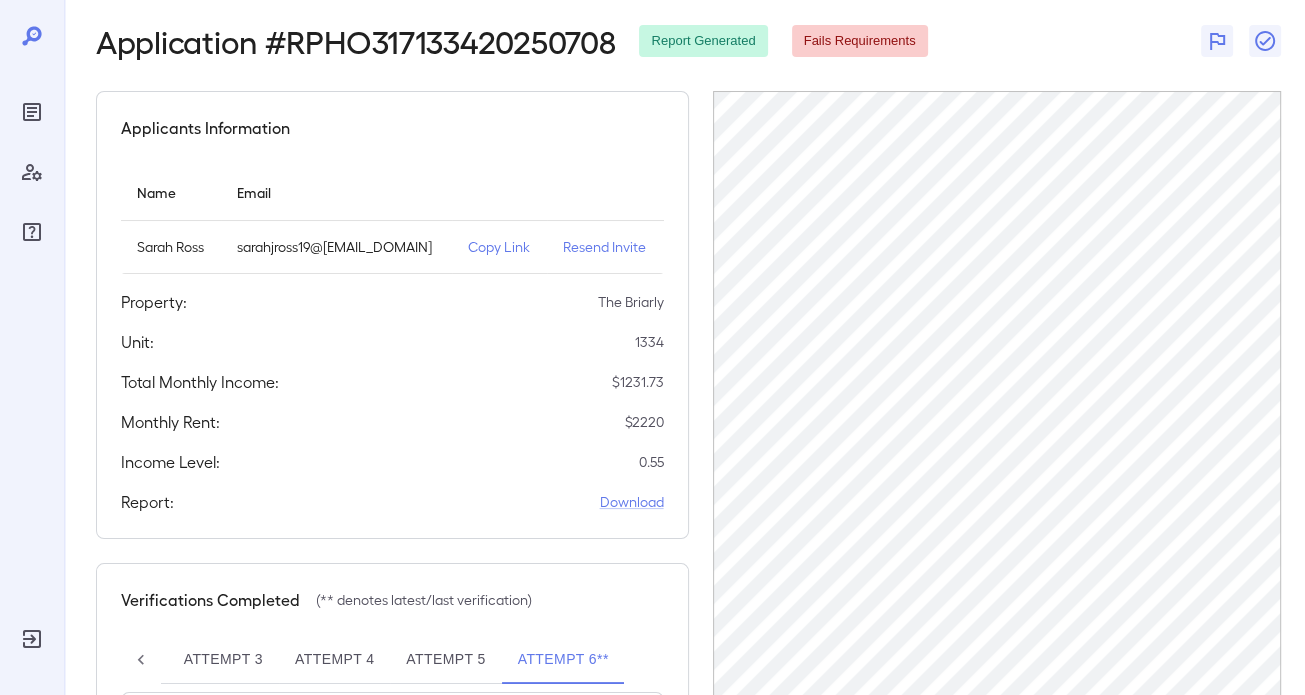 scroll, scrollTop: 0, scrollLeft: 0, axis: both 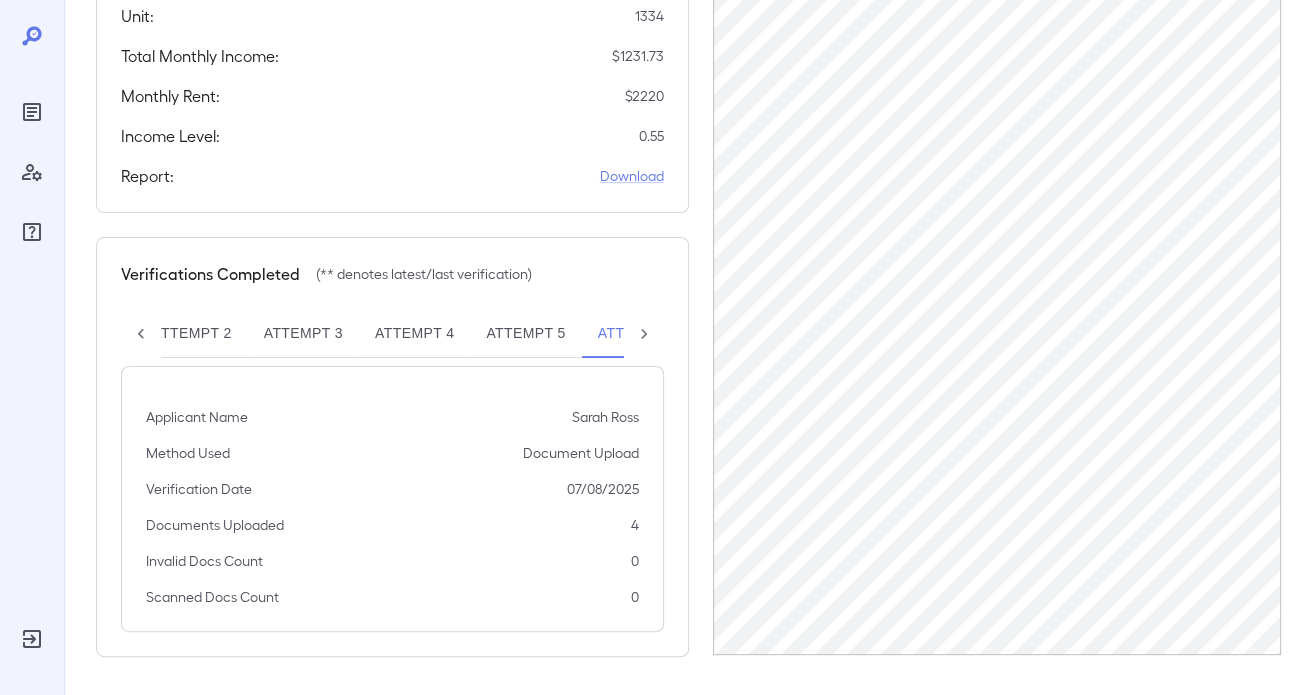 click on "07/08/2025" at bounding box center [605, 417] 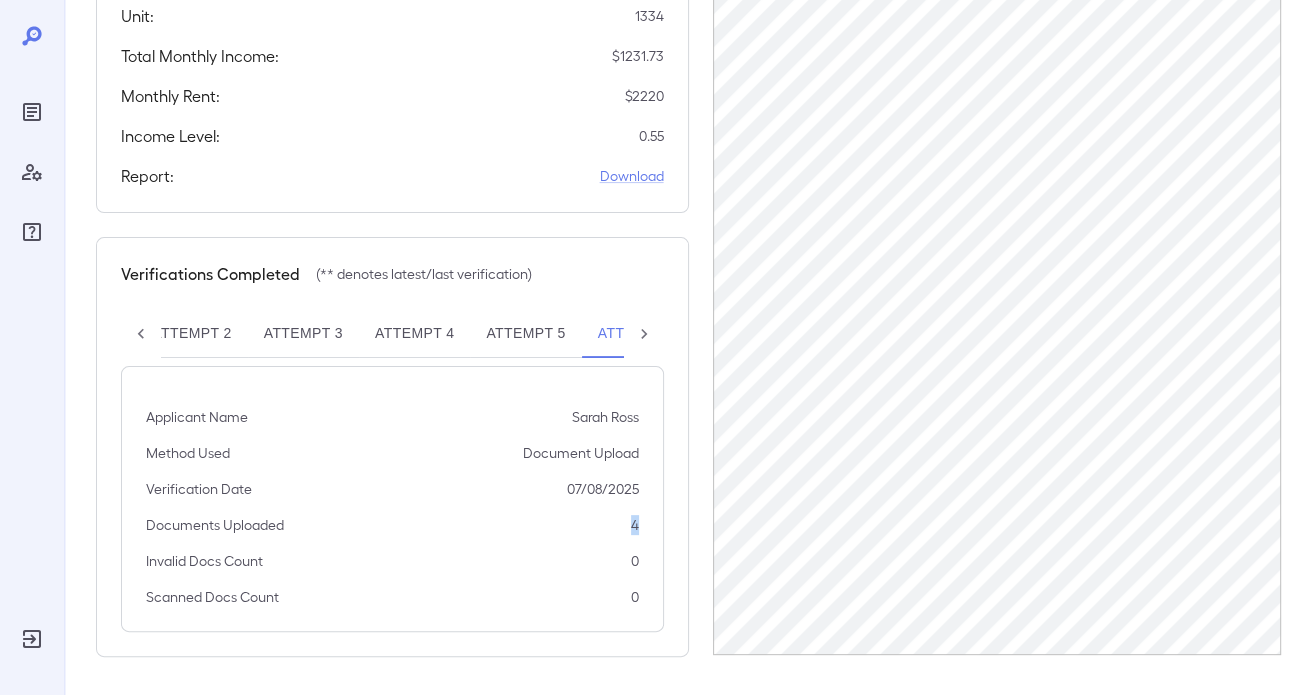 drag, startPoint x: 635, startPoint y: 523, endPoint x: 610, endPoint y: 528, distance: 25.495098 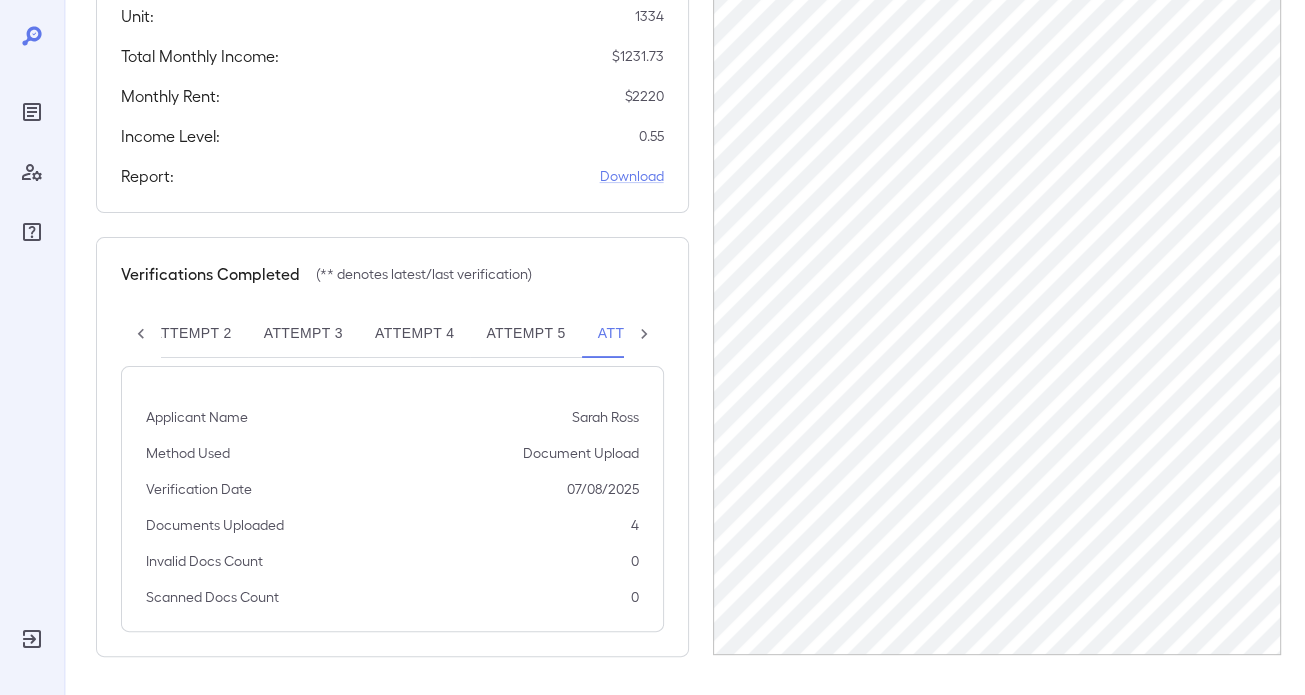 drag, startPoint x: 625, startPoint y: 499, endPoint x: 624, endPoint y: 482, distance: 17.029387 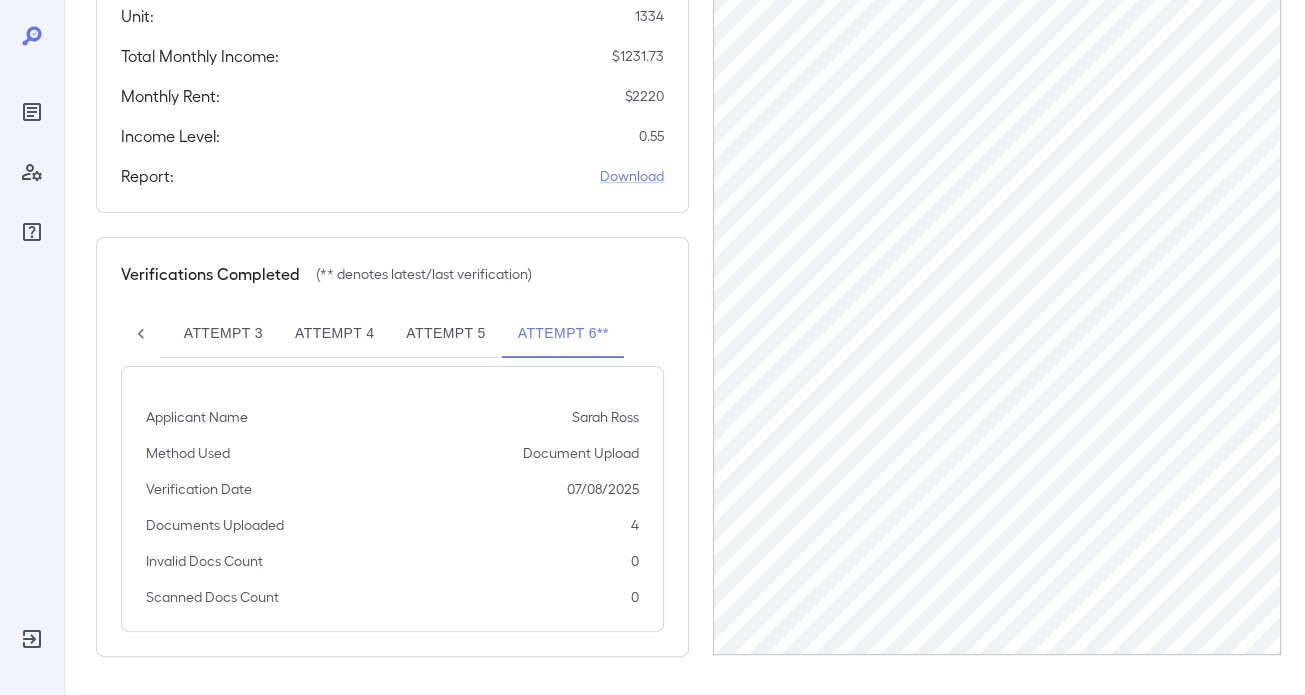 click on "Attempt 6**" at bounding box center [563, 334] 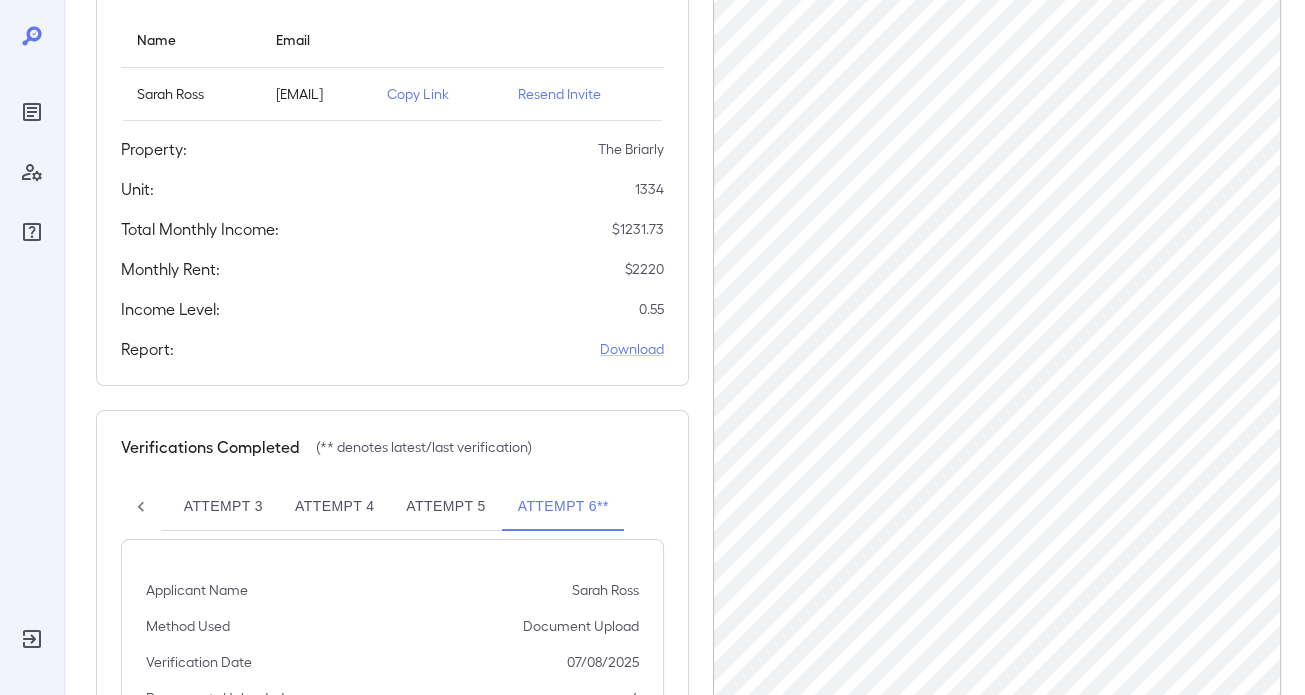 scroll, scrollTop: 0, scrollLeft: 0, axis: both 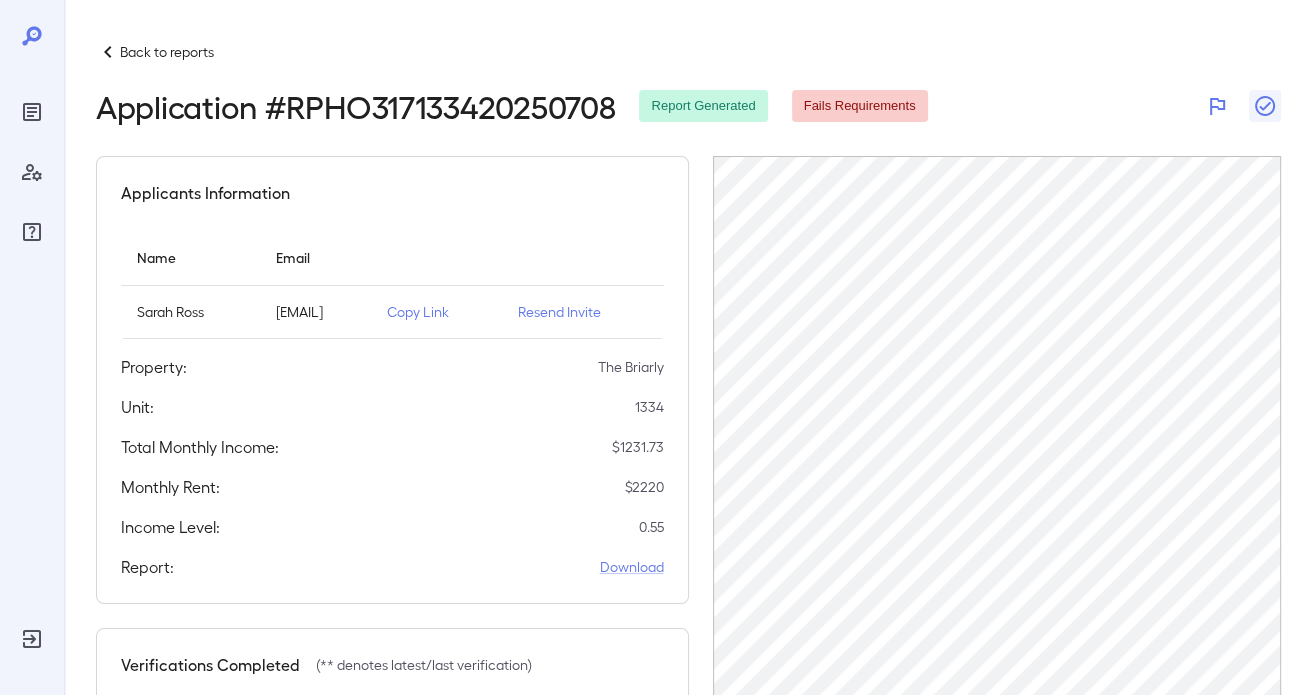 click at bounding box center [1217, 106] 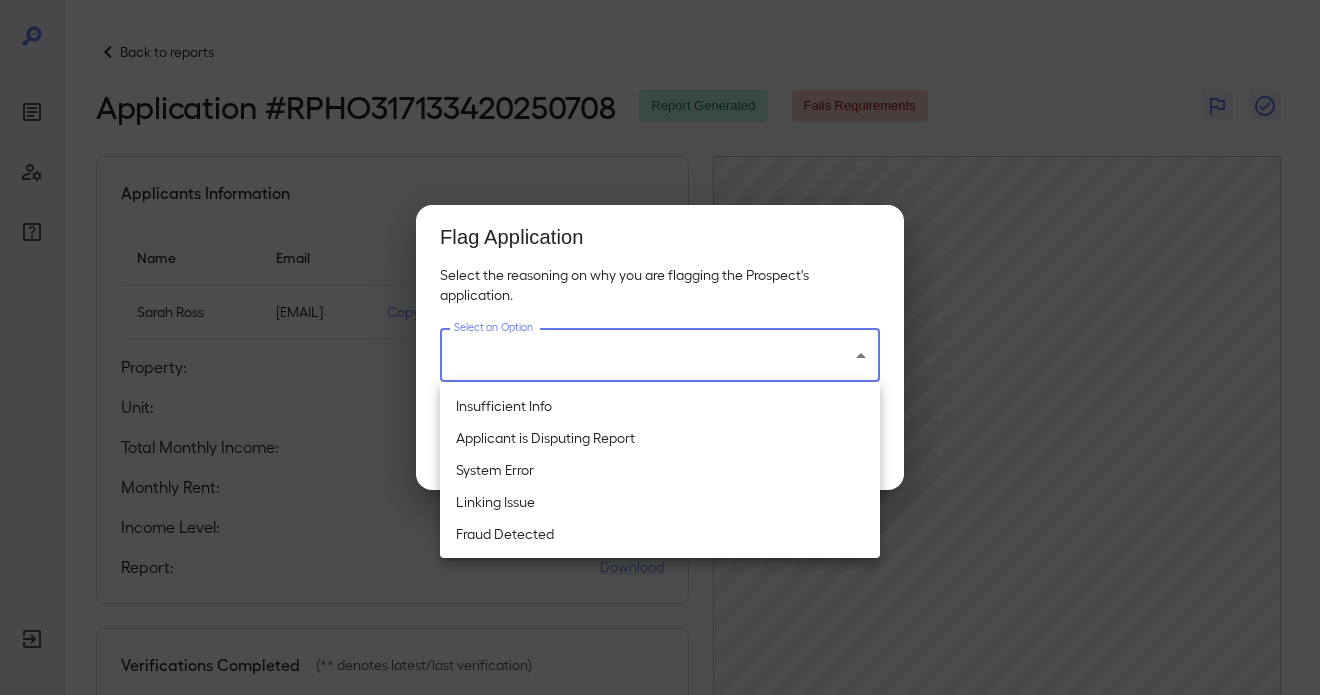 click on "Back to reports Application # RPHO3171334[DATE] Report Generated Fails Requirements Applicants Information Name Email [FIRST] [LAST] [EMAIL] Copy Link Resend Invite Property:   The Briarly Unit:   1334 Total Monthly Income:   $ 1231.73 Monthly Rent:   $ 2220 Income Level:   0.55 Report:   Download Verifications Completed (** denotes latest/last verification) Attempt 1 Attempt 2 Attempt 3 Attempt 4 Attempt 5 Attempt 6** Applicant Name [FIRST] [LAST] Method Used Document Upload Verification Date [DATE] Documents Uploaded 4 Invalid Docs Count 0 Scanned Docs Count 0 Flag Application Select the reasoning on why you are flagging the Prospect's application. Select an Option ​ Select an Option Cancel Flag Report Insufficient Info Applicant is Disputing Report System Error Linking Issue Fraud Detected" at bounding box center [660, 347] 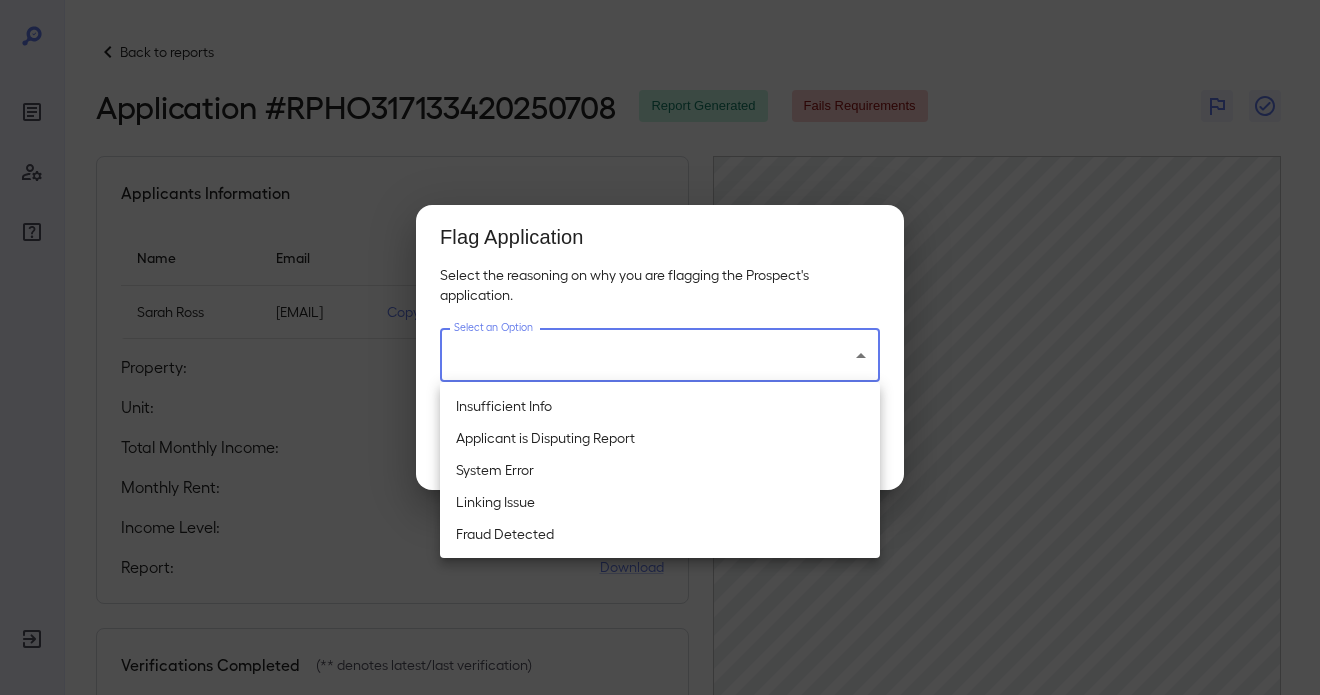 click at bounding box center (660, 347) 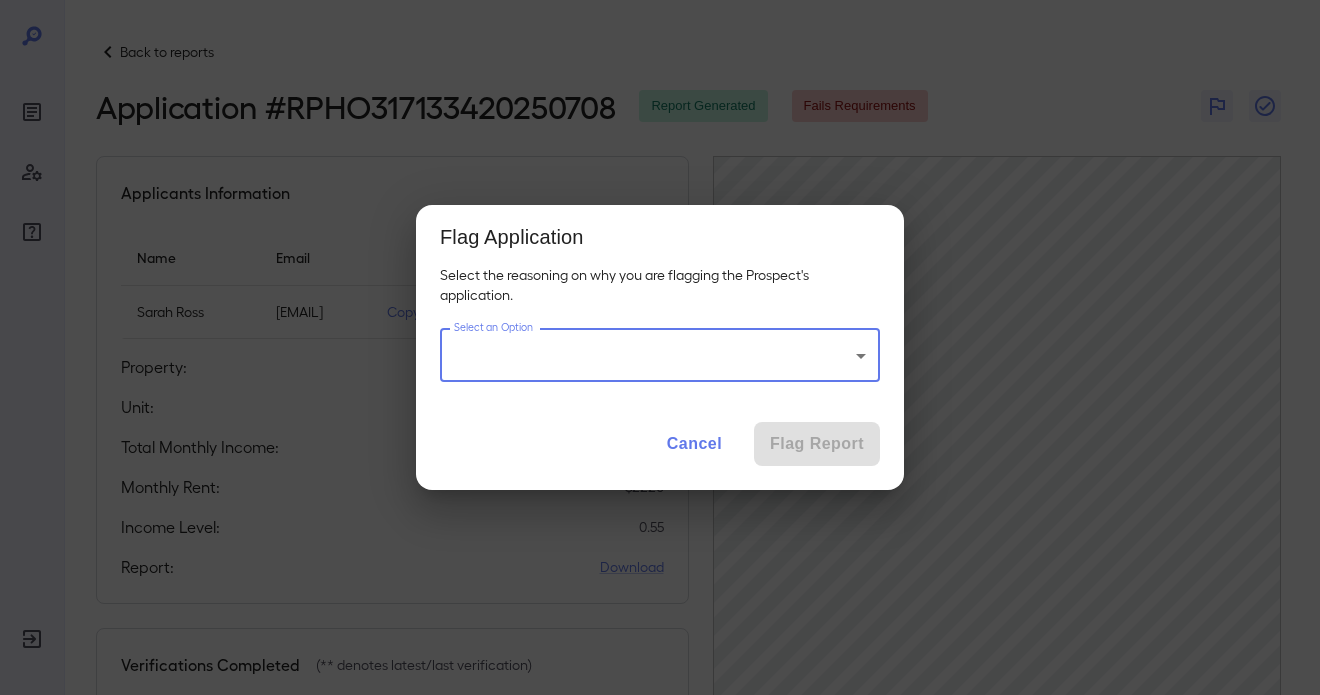 click on "Cancel" at bounding box center [694, 444] 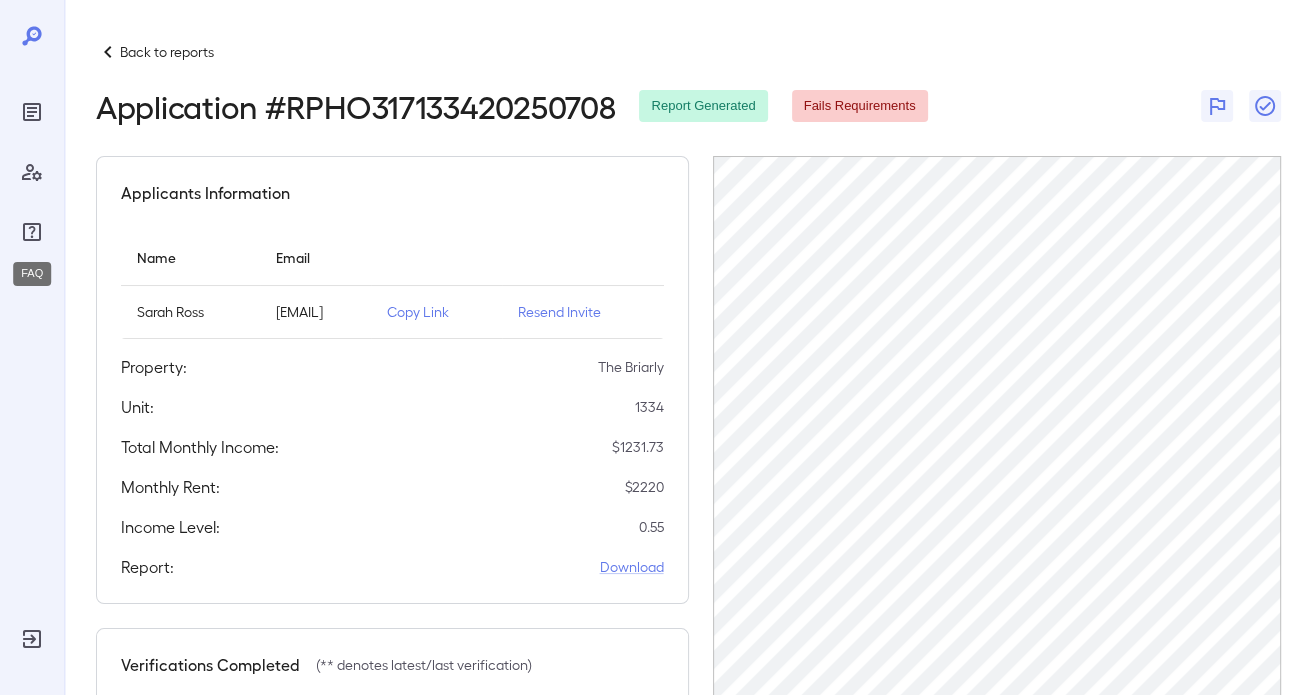 click at bounding box center (32, 232) 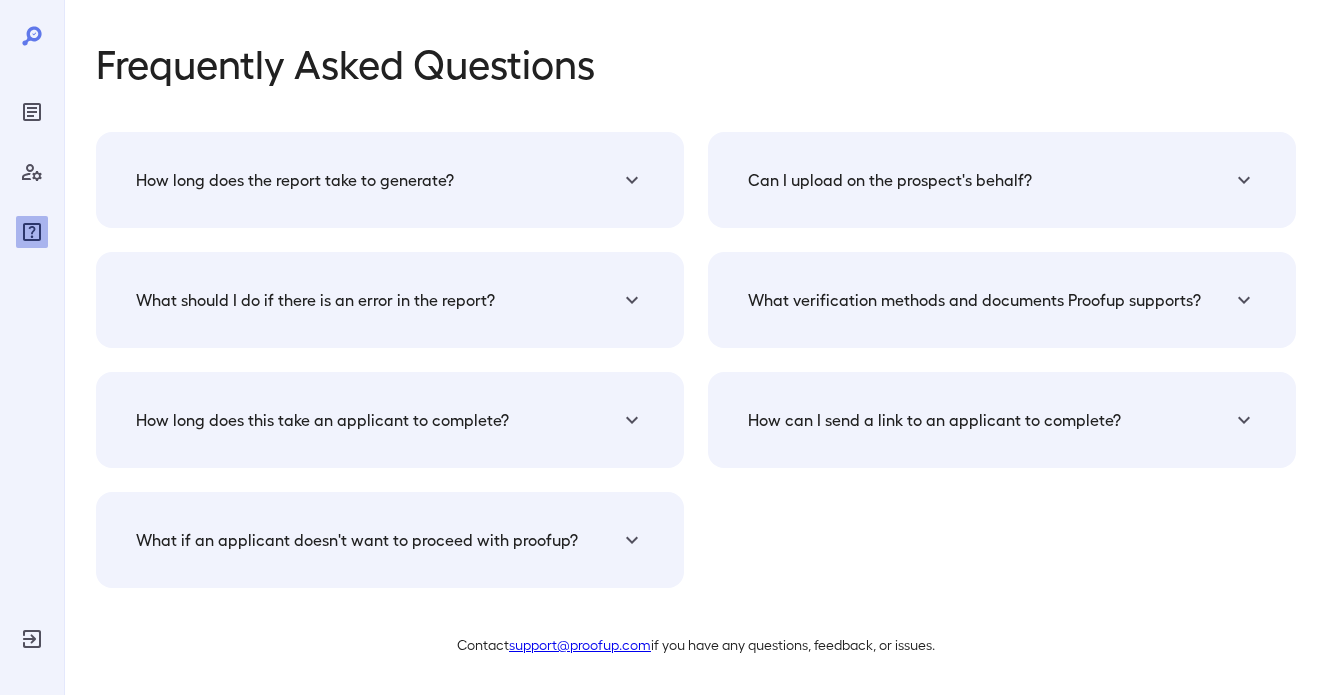 click on "support@proofup.com" at bounding box center (580, 644) 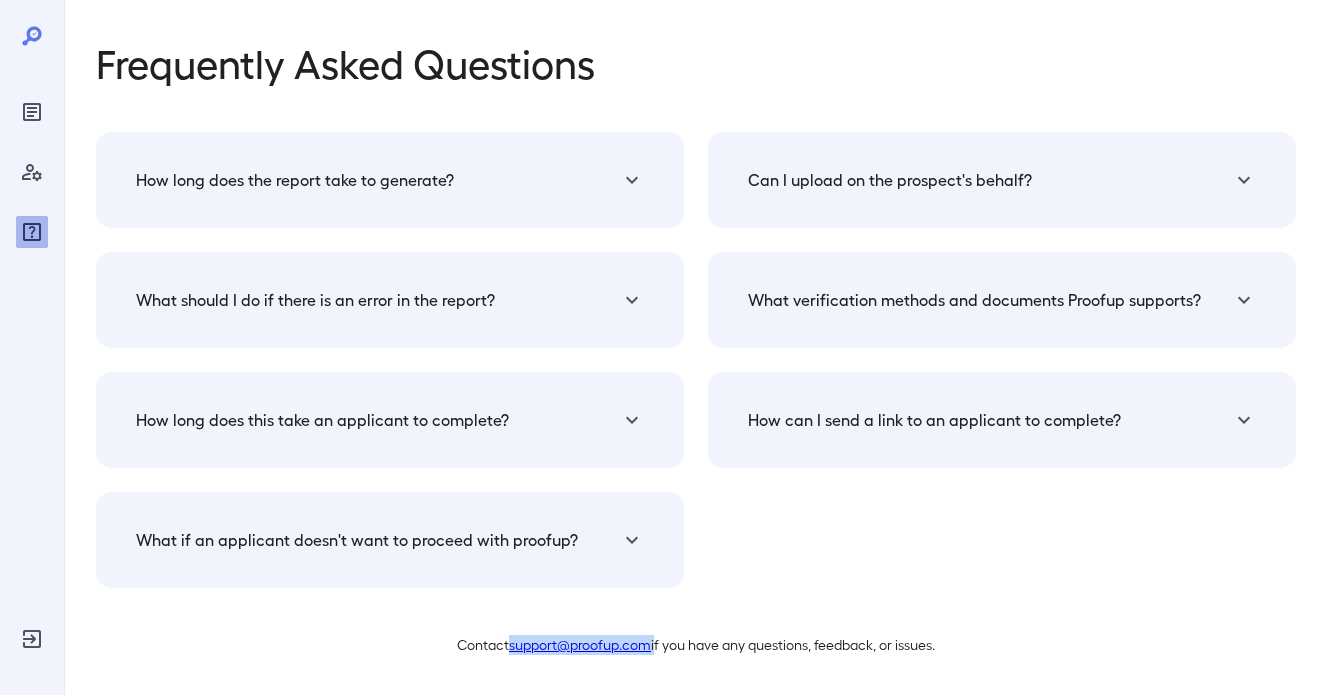 drag, startPoint x: 652, startPoint y: 650, endPoint x: 505, endPoint y: 647, distance: 147.03061 